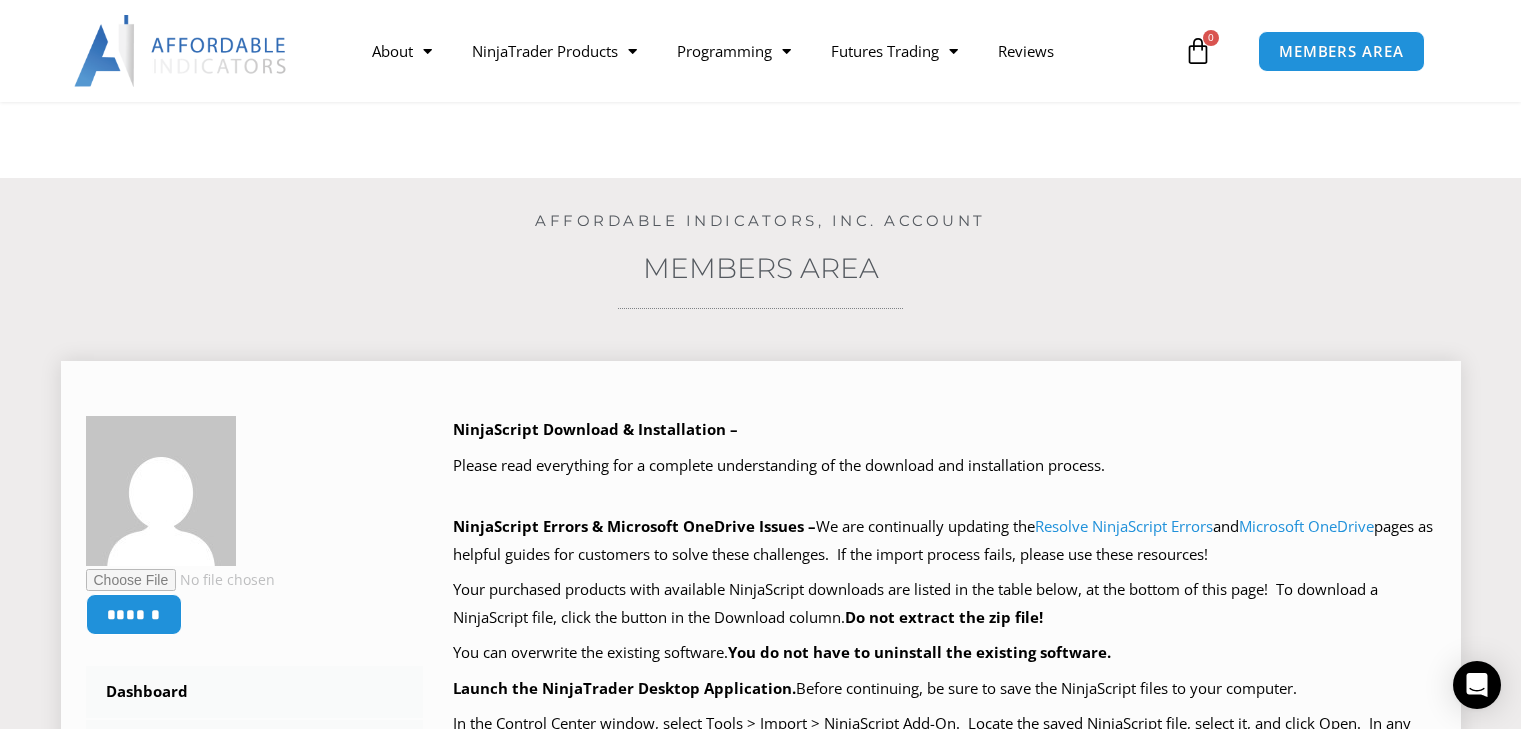 scroll, scrollTop: 1000, scrollLeft: 0, axis: vertical 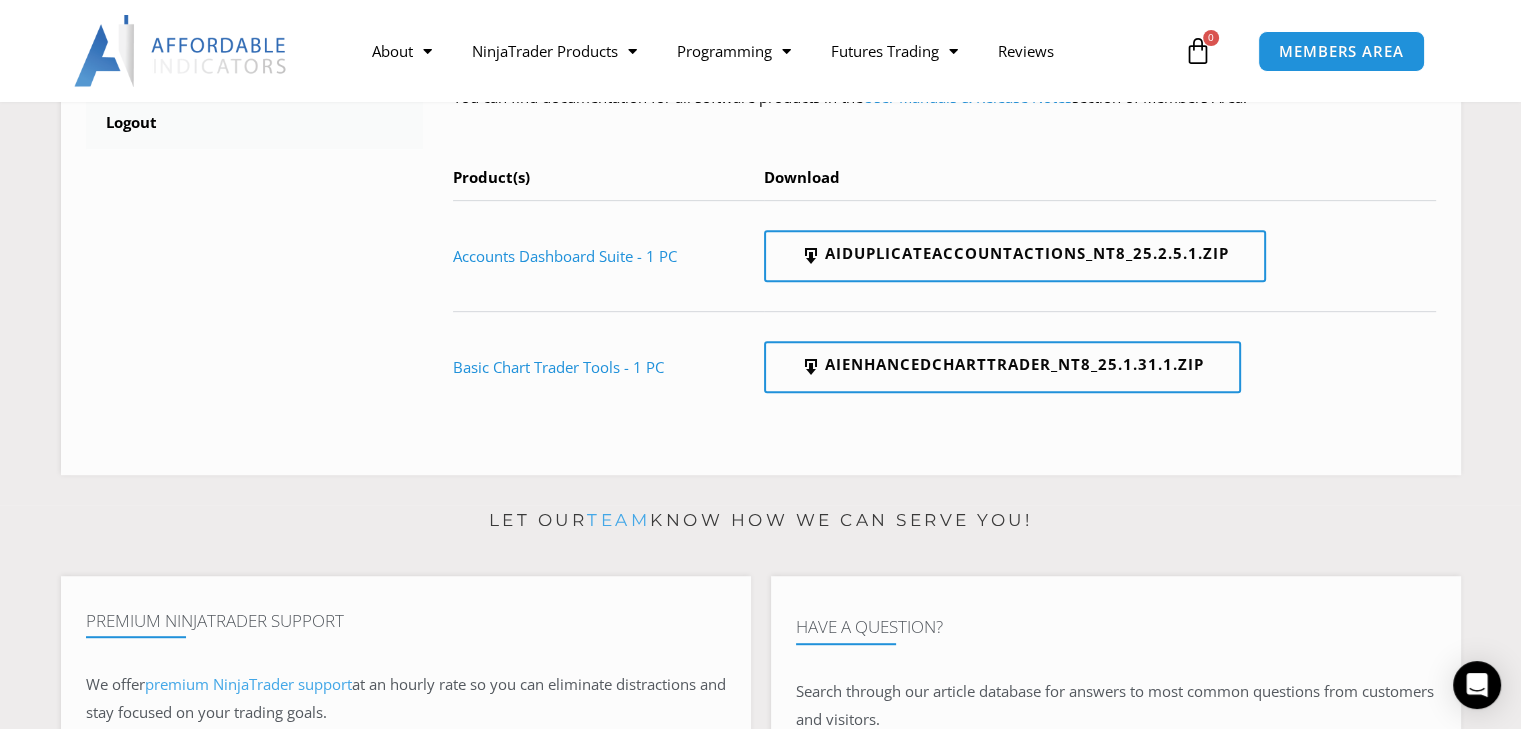 click on "Let our  team  know how we can serve you!
Premium NinjaTrader Support
We offer  premium NinjaTrader support  at an hourly rate so you can eliminate distractions and stay focused on your trading goals.
Custom NinjaTrader Programming
We offer consulting and  custom programming services  on the NinjaTrader platform. With over 10 years of experience in NinjaTrader, our team has been trusted by hundreds of clients to complete over 1000 projects! You can  Request A Quote  and someone will get be in touch!
Keep in Touch
Skype
Facebook
Youtube" at bounding box center [761, 757] 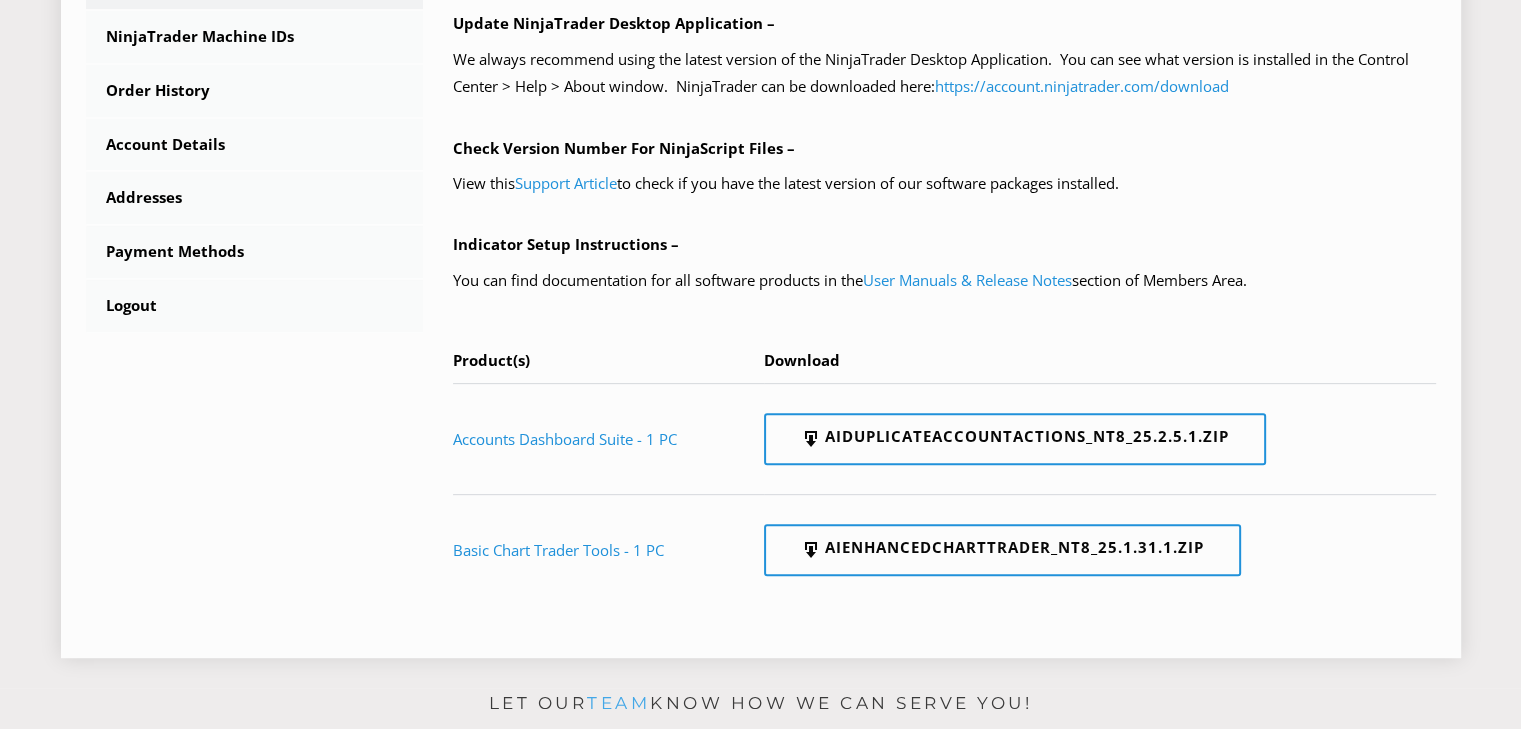 scroll, scrollTop: 817, scrollLeft: 0, axis: vertical 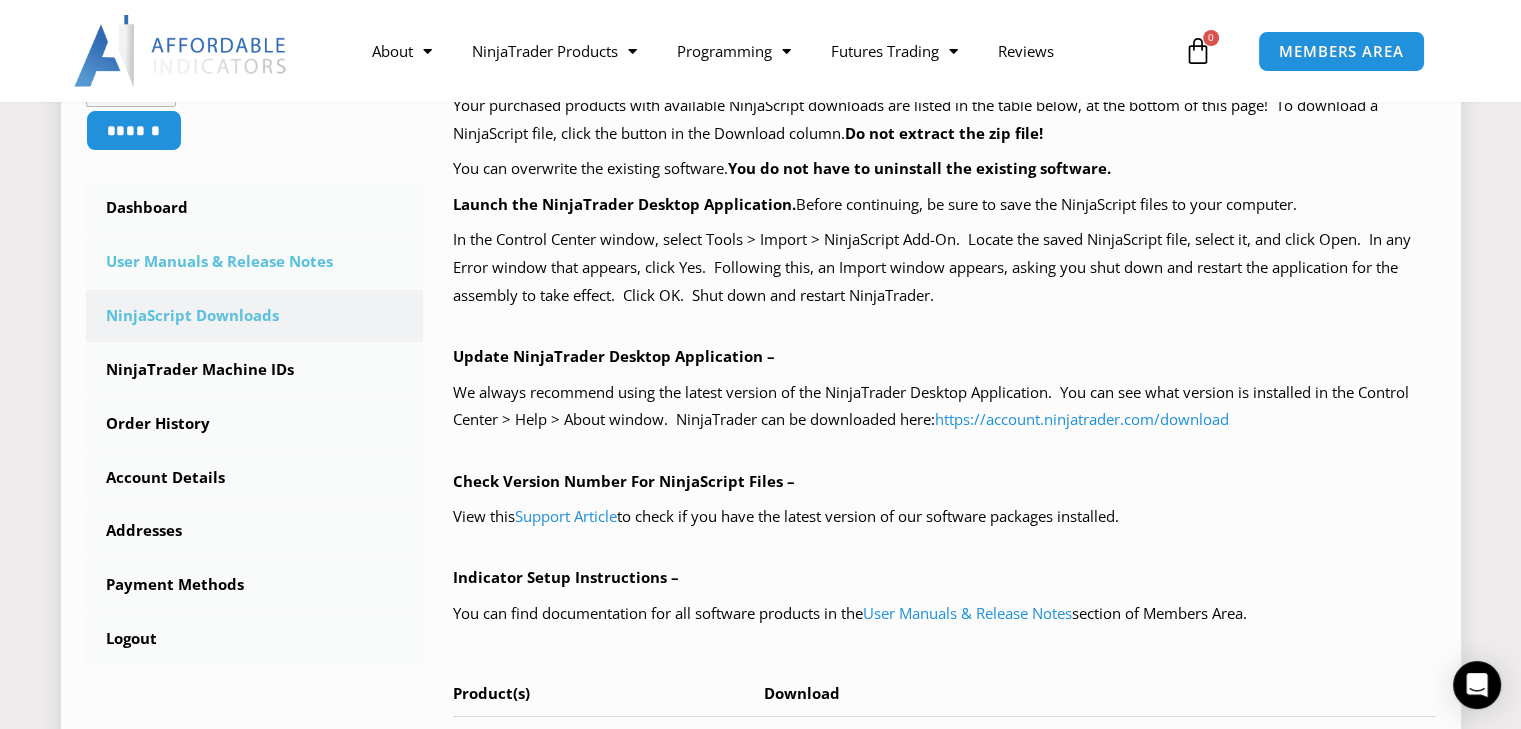 click on "User Manuals & Release Notes" at bounding box center [255, 262] 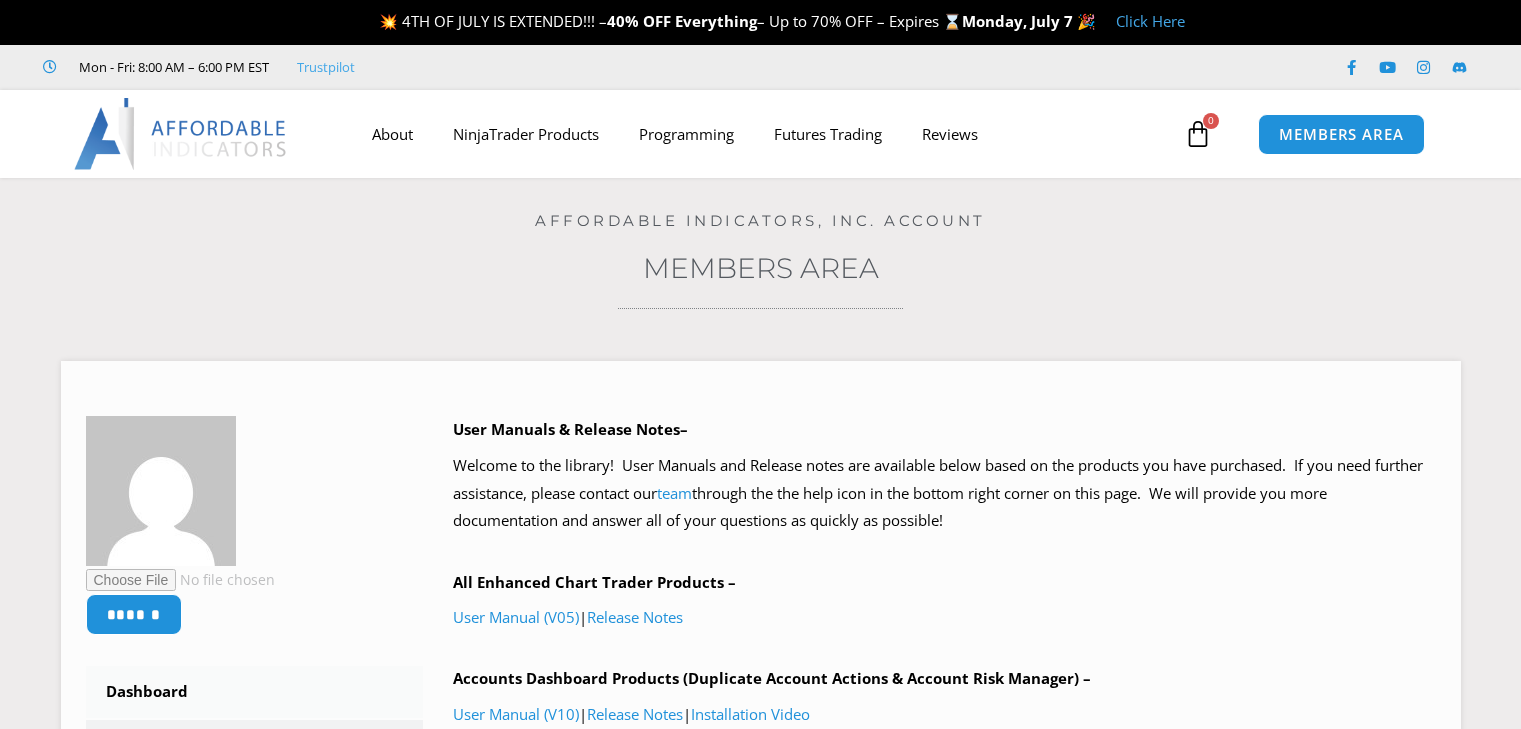 scroll, scrollTop: 0, scrollLeft: 0, axis: both 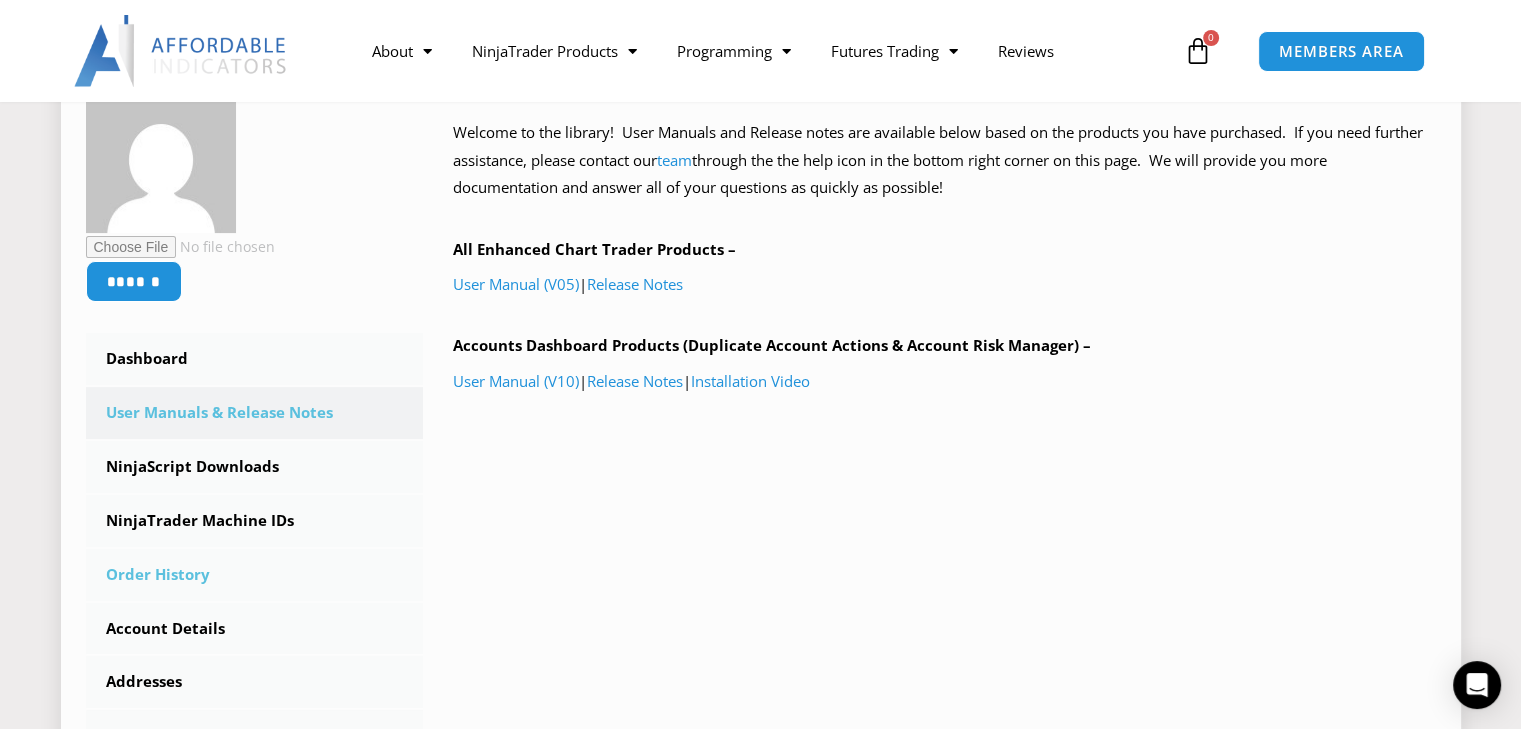 click on "Order History" at bounding box center (255, 575) 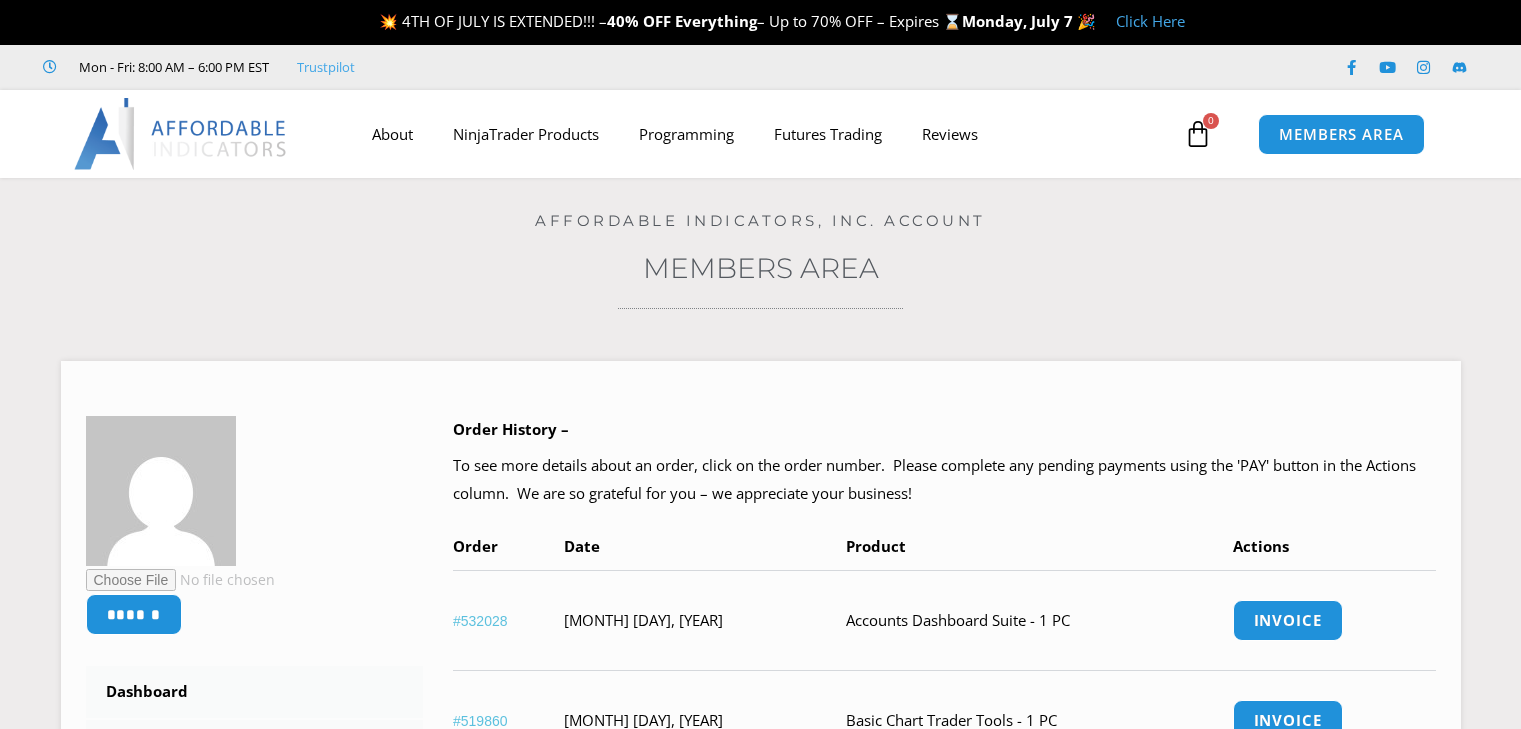 scroll, scrollTop: 0, scrollLeft: 0, axis: both 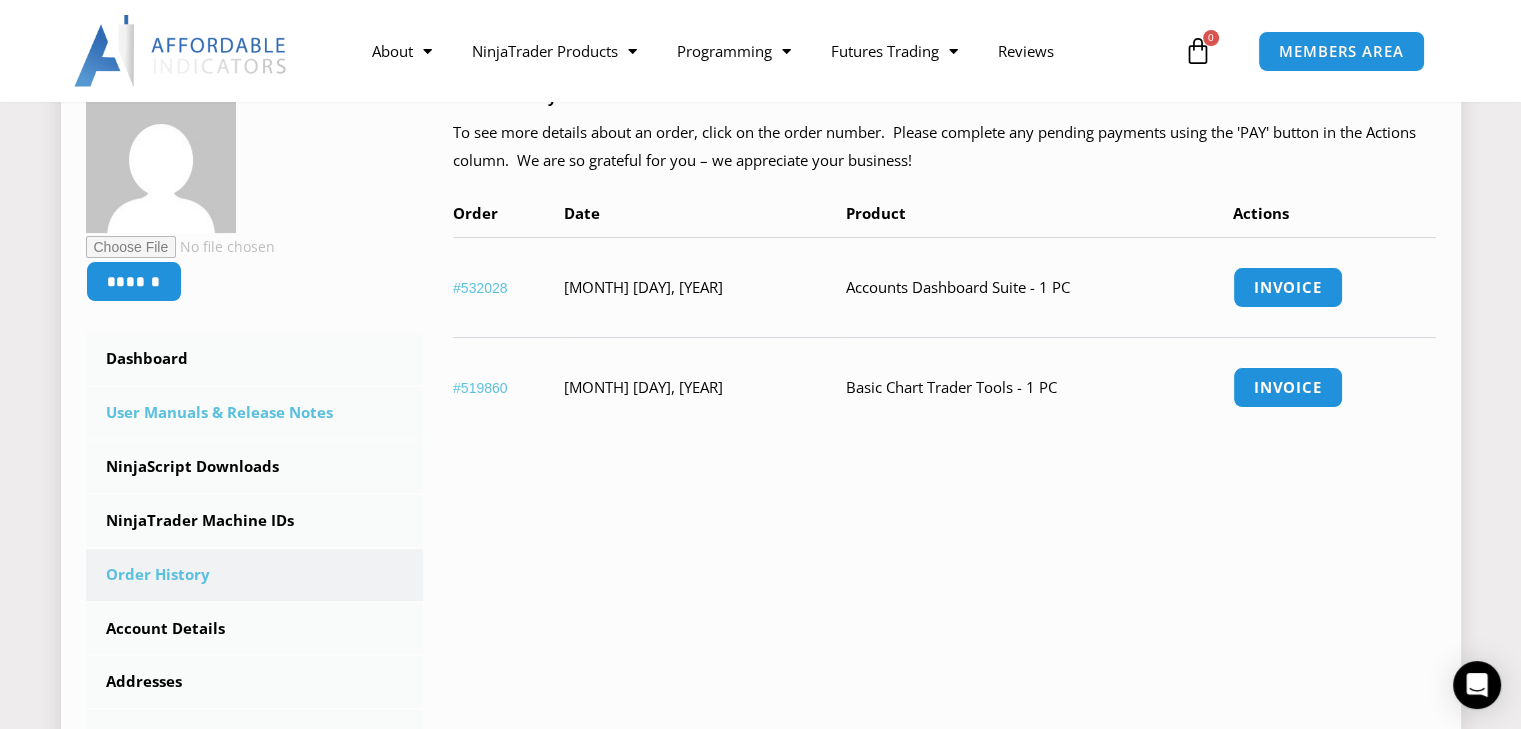 click on "User Manuals & Release Notes" at bounding box center [255, 413] 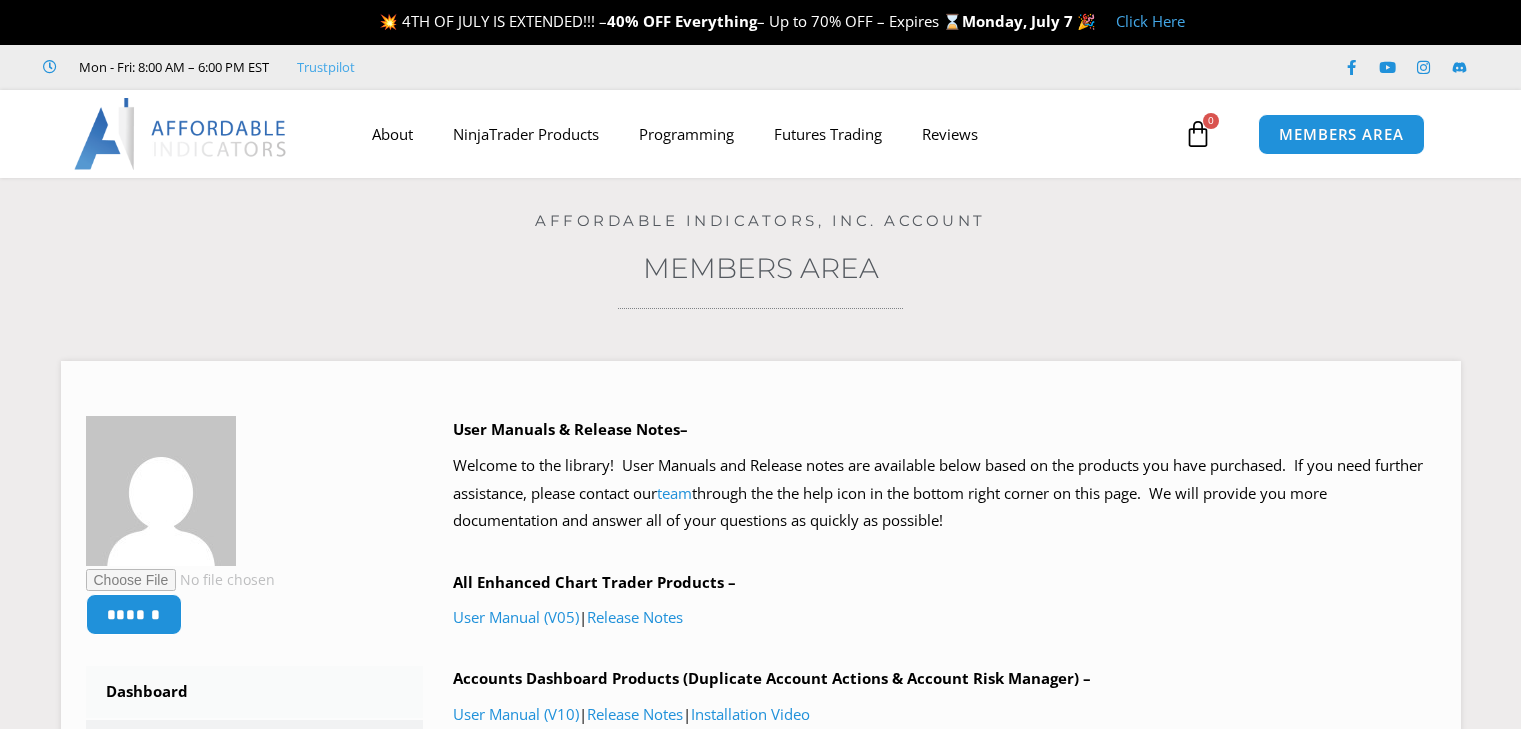 scroll, scrollTop: 0, scrollLeft: 0, axis: both 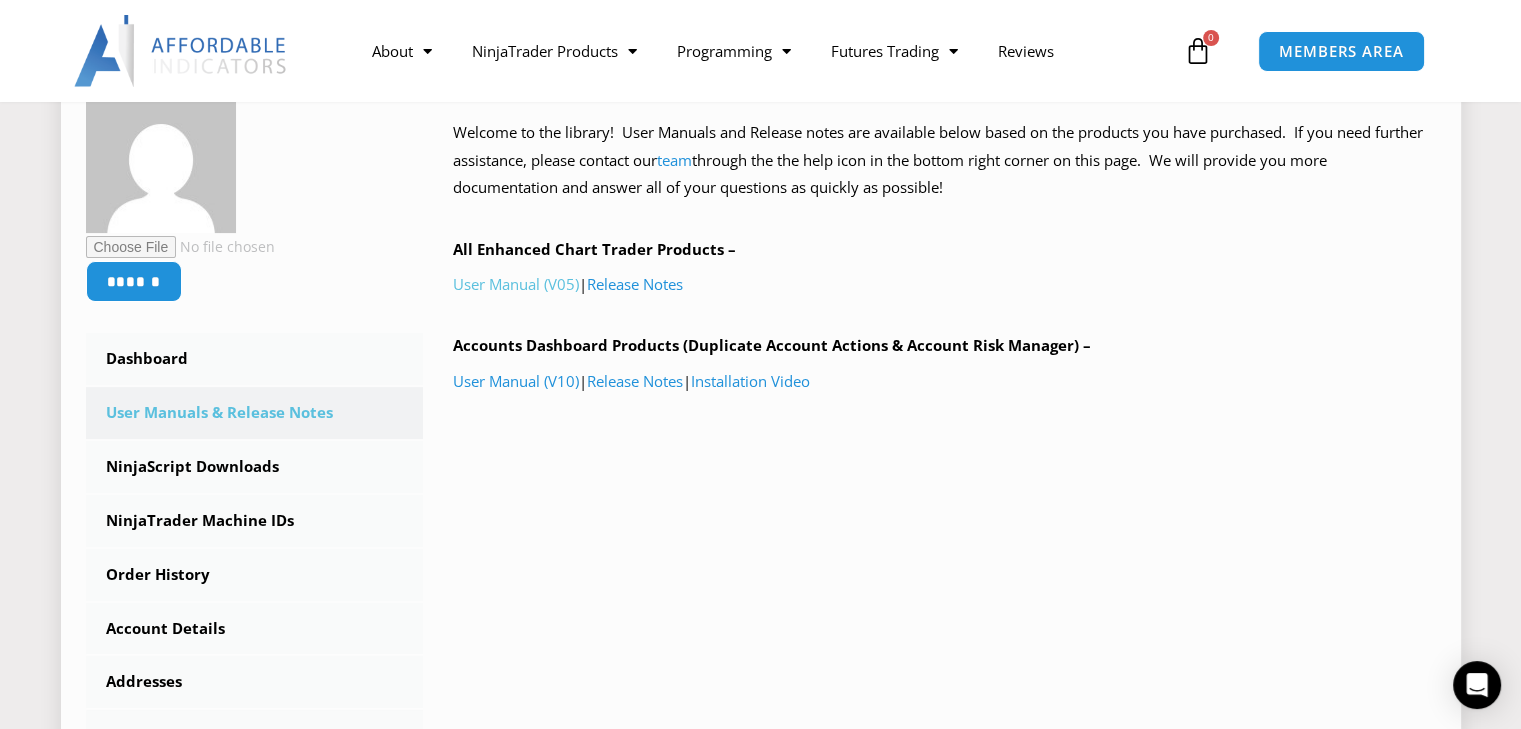click on "User Manual (V05)" at bounding box center (516, 284) 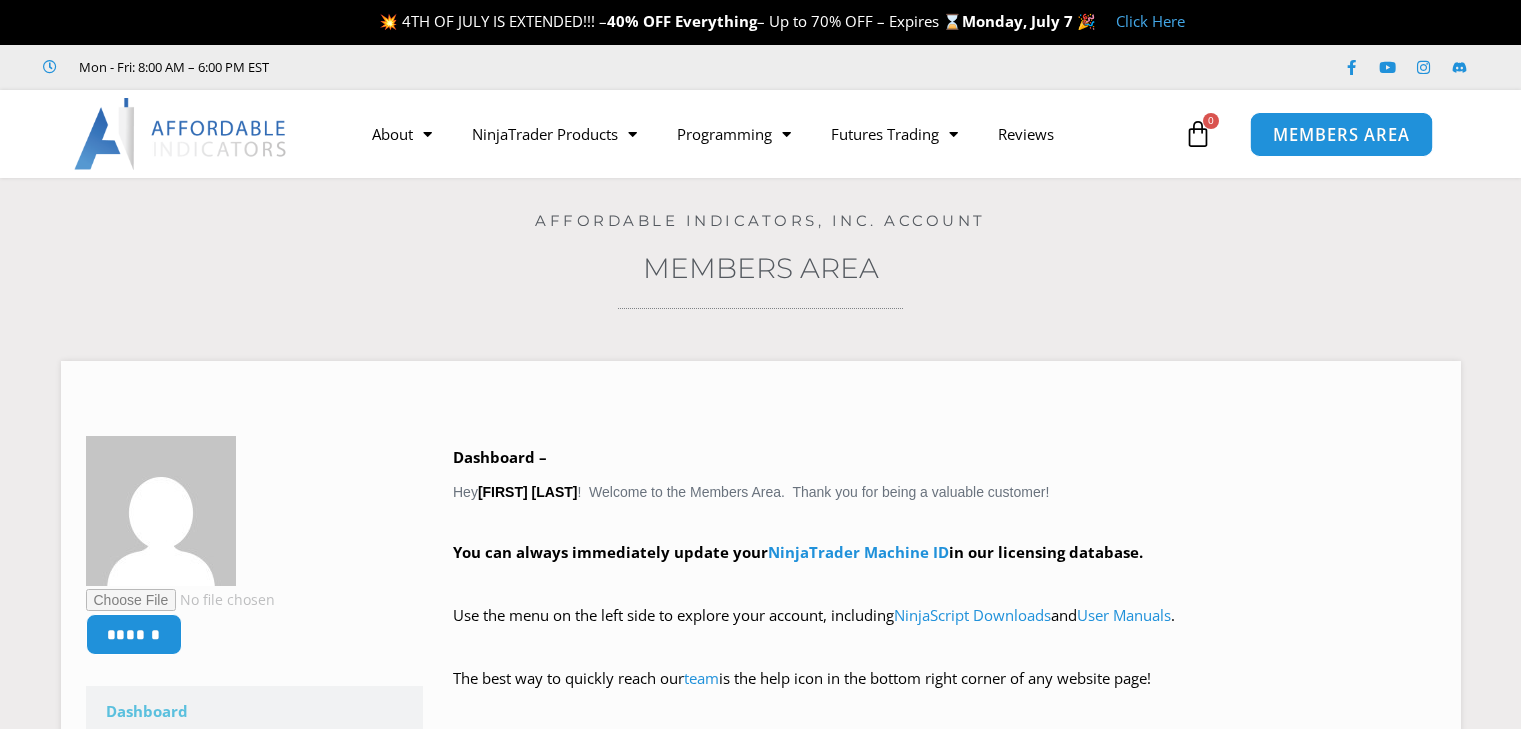 scroll, scrollTop: 0, scrollLeft: 0, axis: both 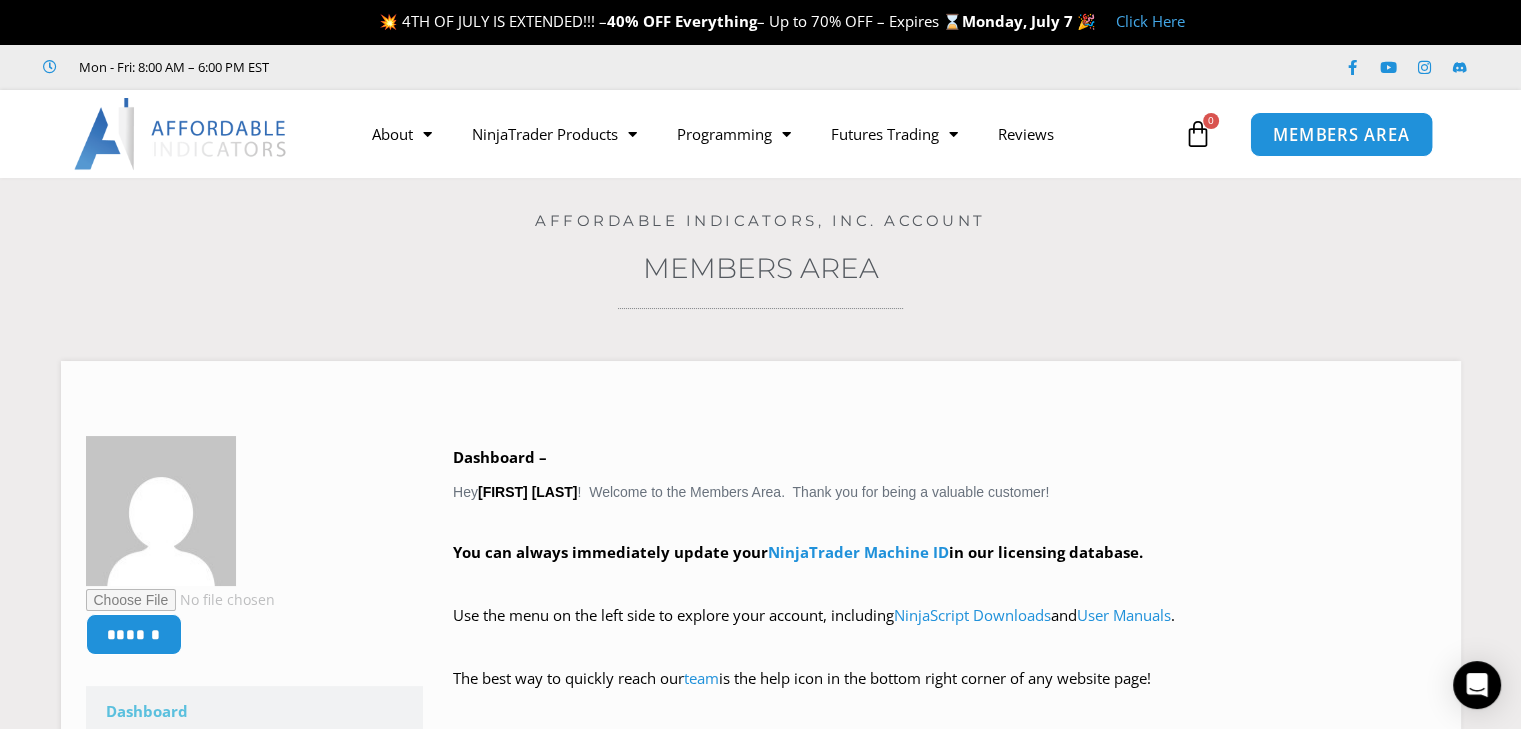 click on "MEMBERS AREA" at bounding box center [1341, 134] 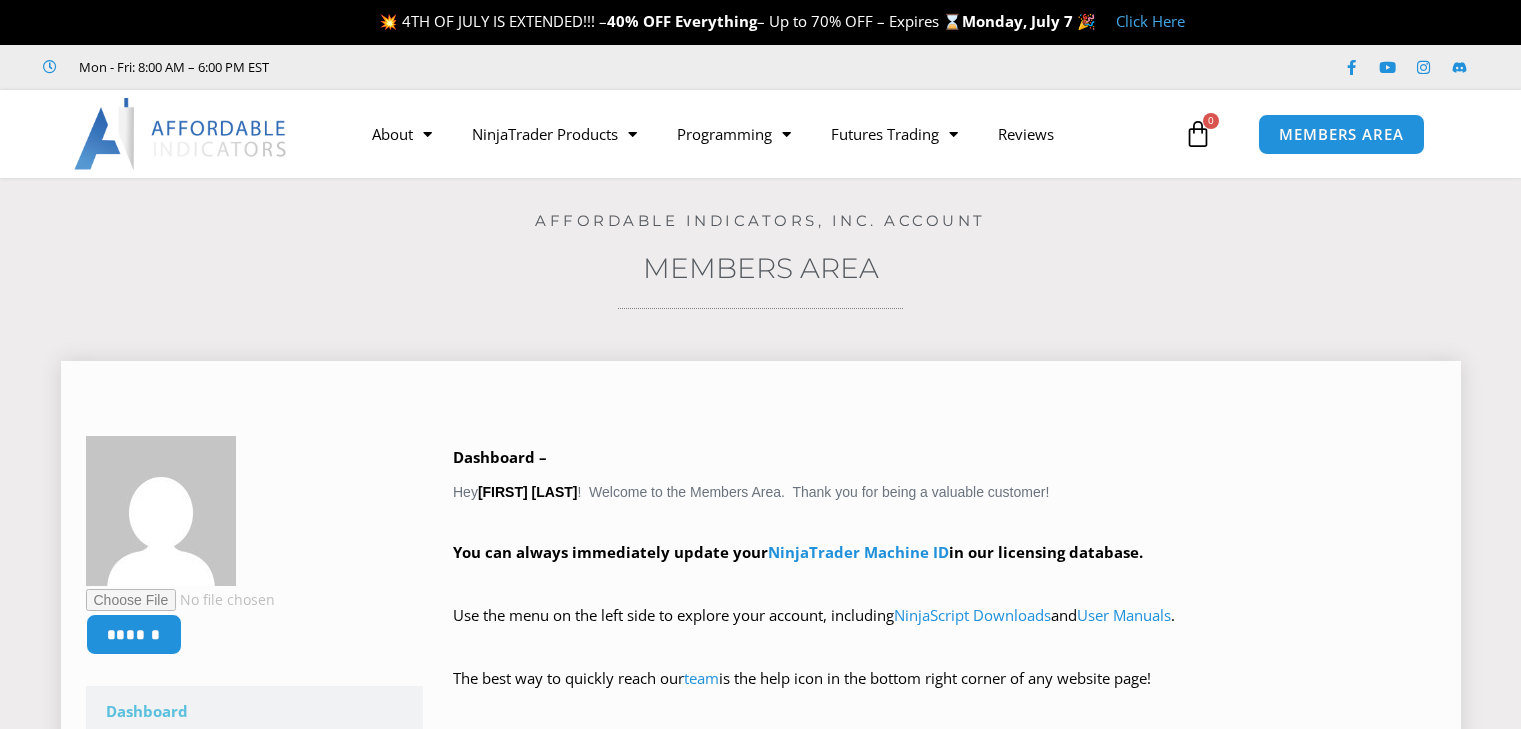 scroll, scrollTop: 0, scrollLeft: 0, axis: both 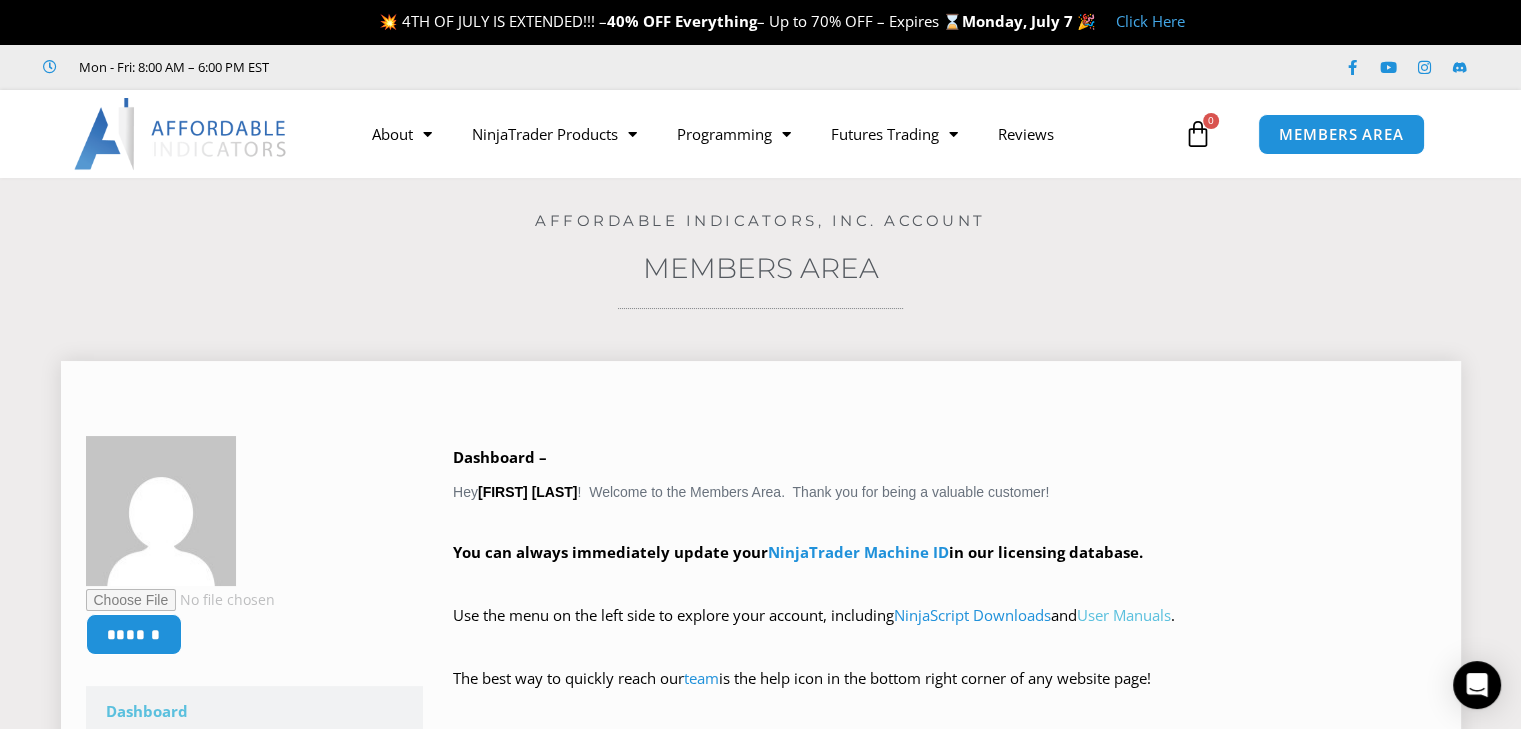 click on "User Manuals" at bounding box center (1124, 615) 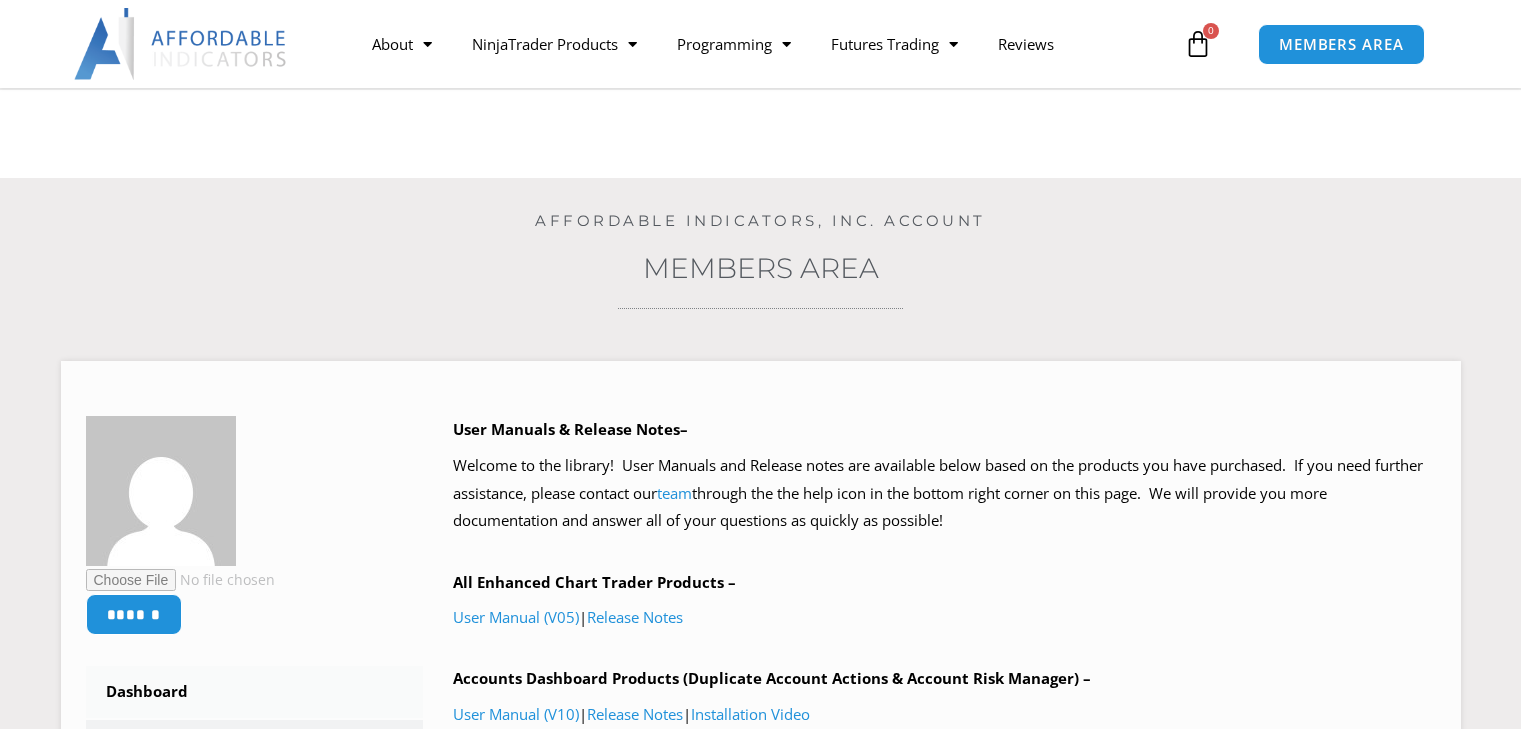 scroll, scrollTop: 333, scrollLeft: 0, axis: vertical 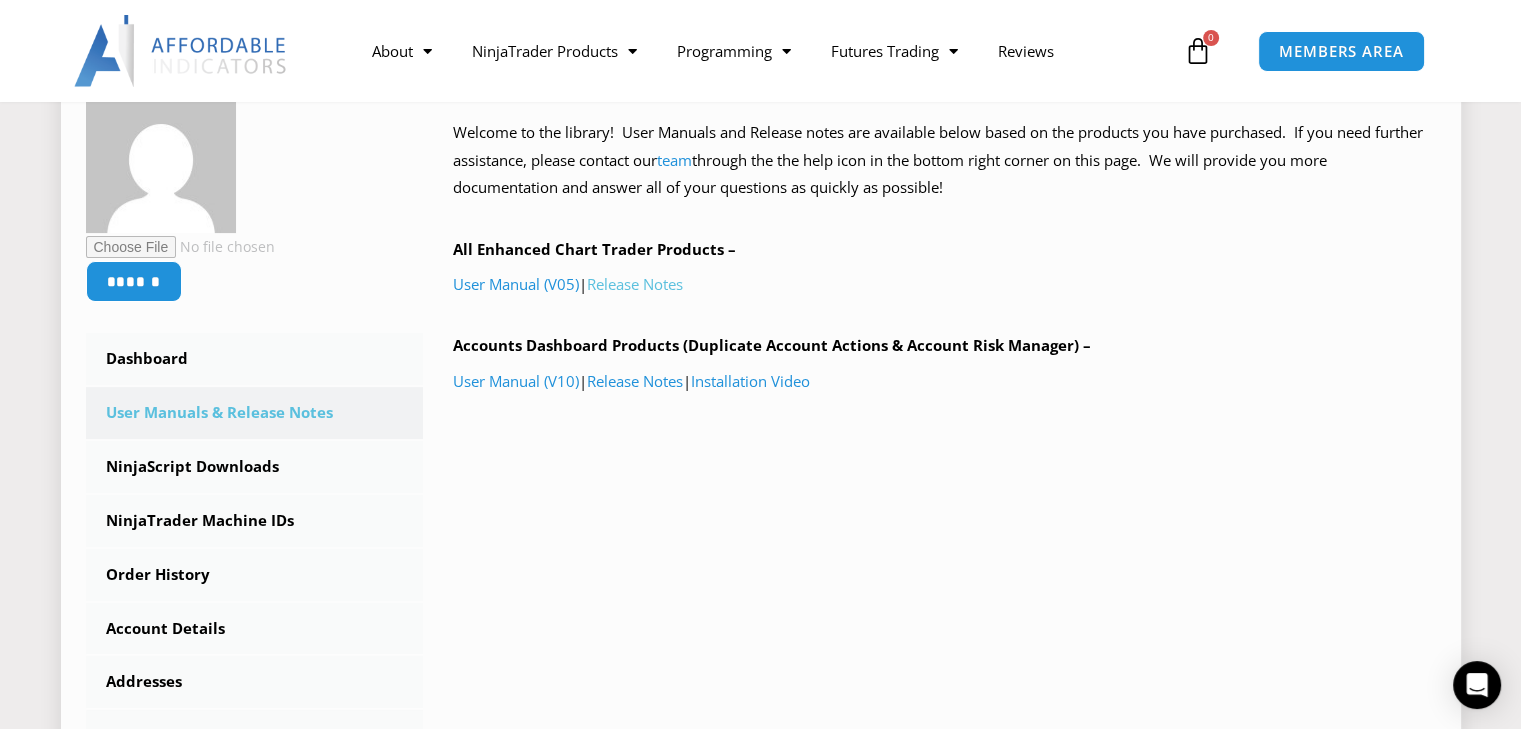 click on "Release Notes" at bounding box center [635, 284] 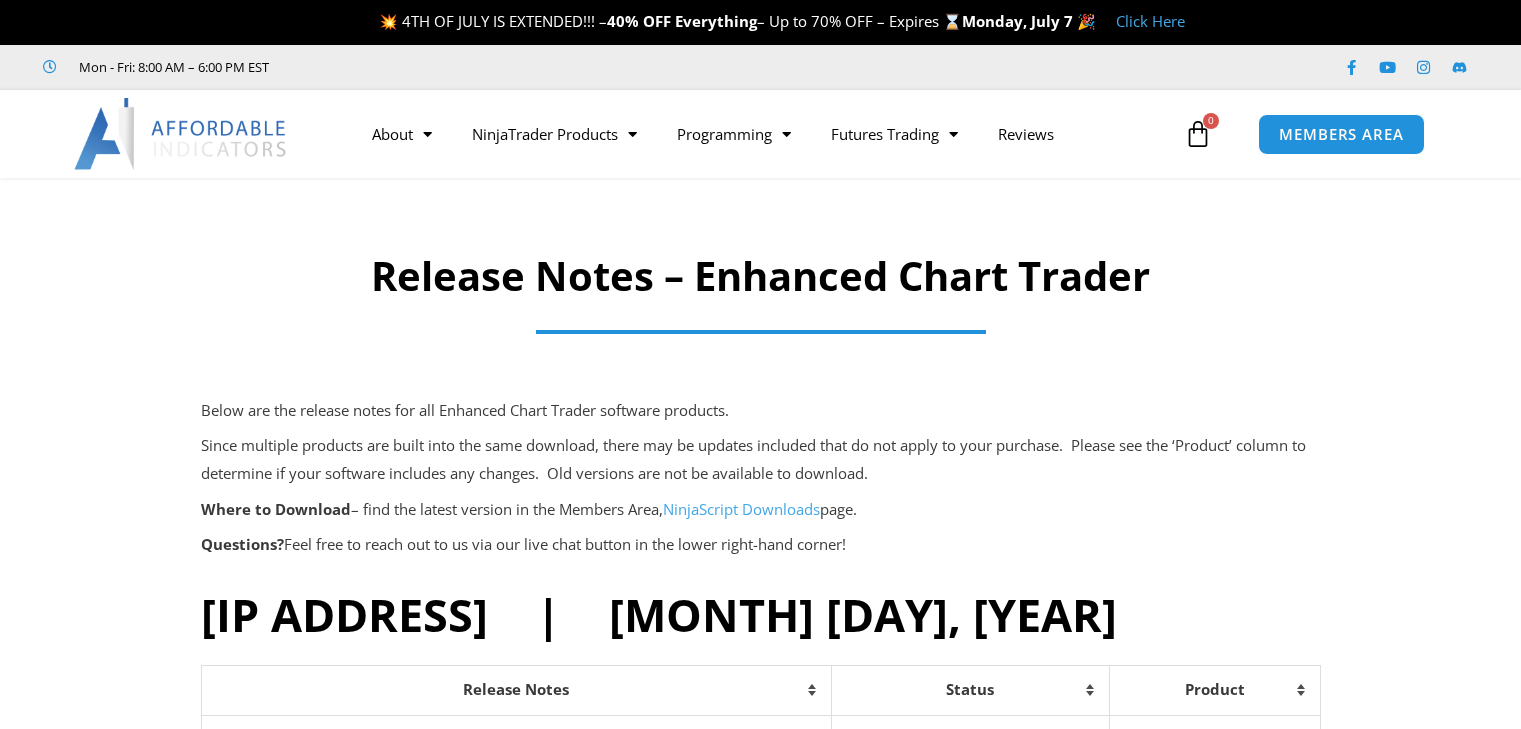 scroll, scrollTop: 0, scrollLeft: 0, axis: both 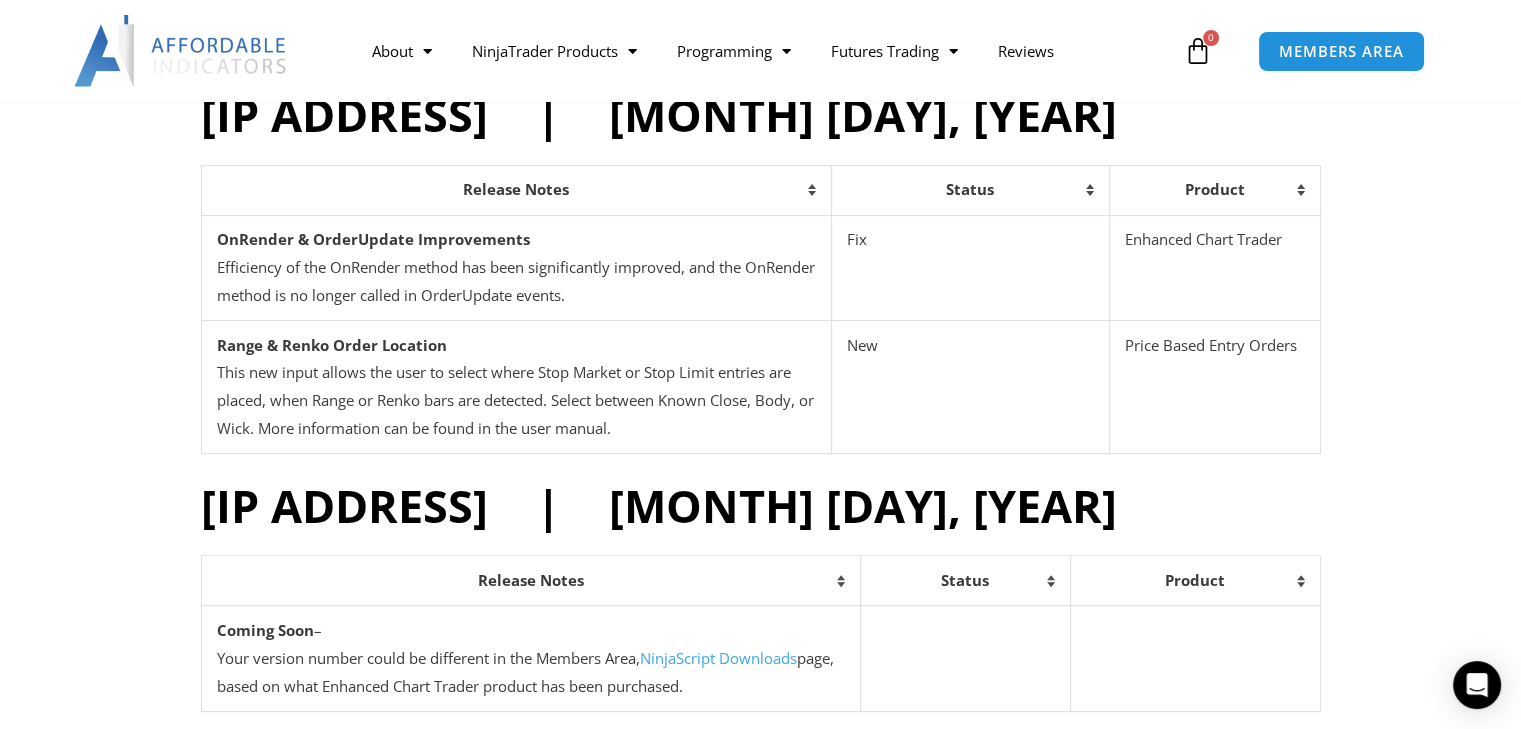 click on "NinjaScript Downloads" at bounding box center (718, 658) 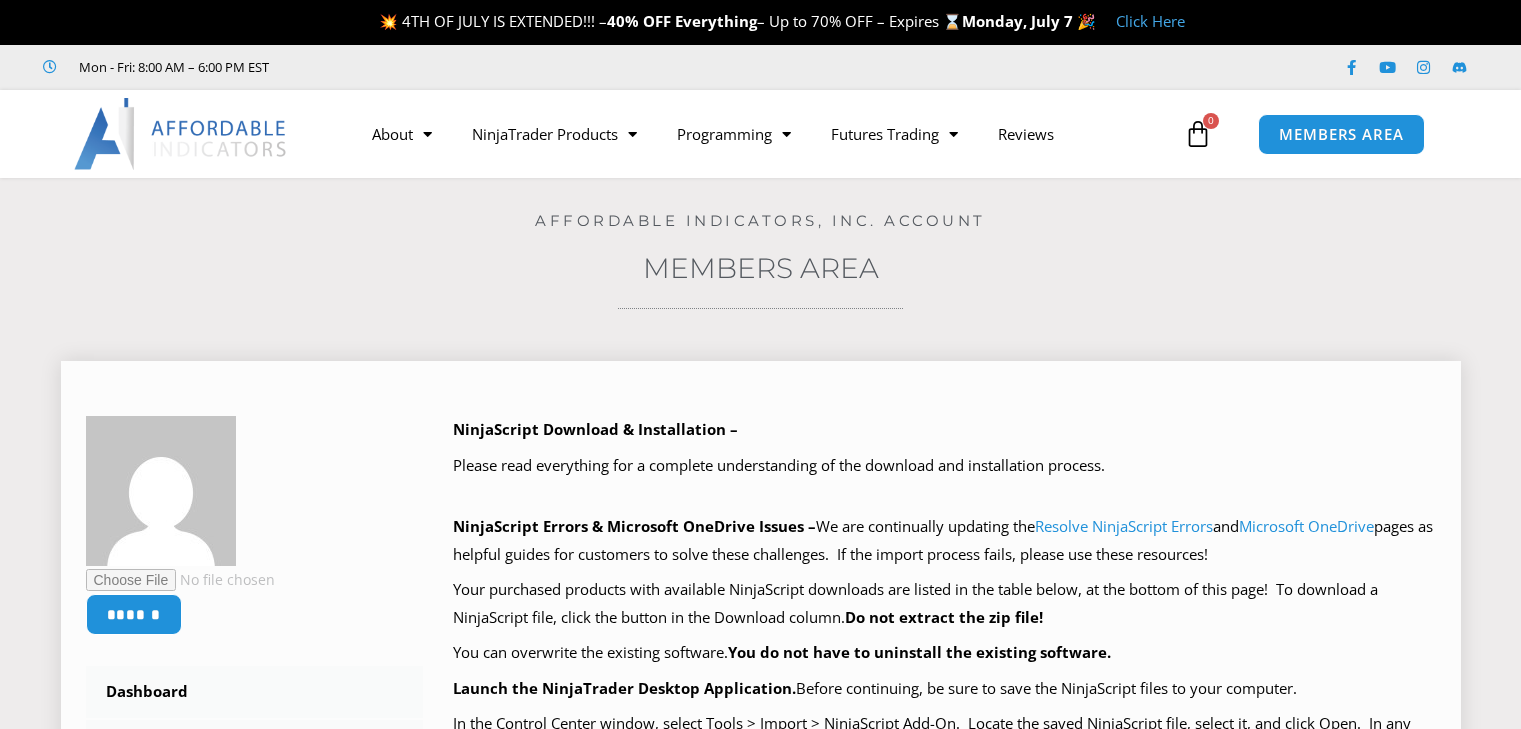 scroll, scrollTop: 0, scrollLeft: 0, axis: both 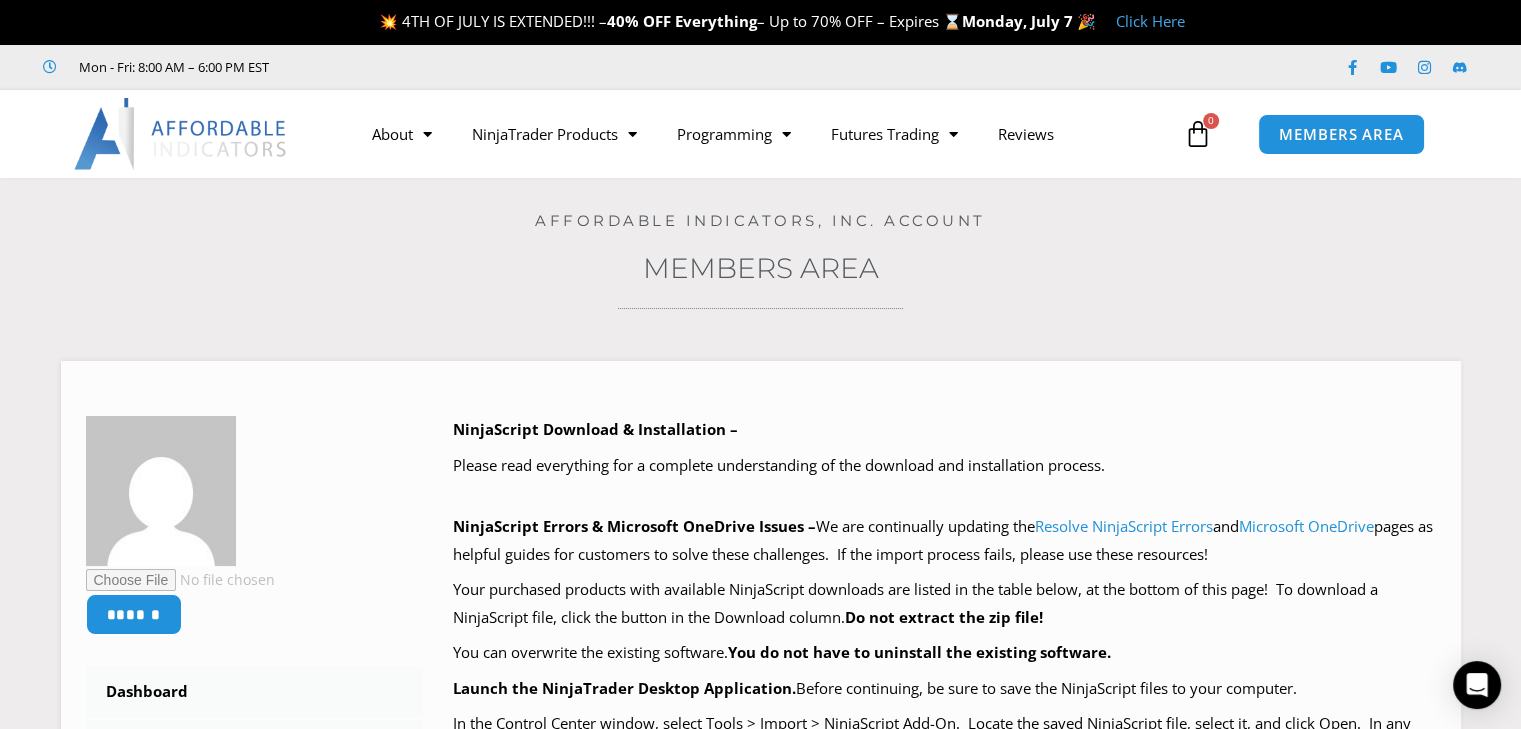 click on "Affordable Indicators, Inc. Account" at bounding box center (760, 204) 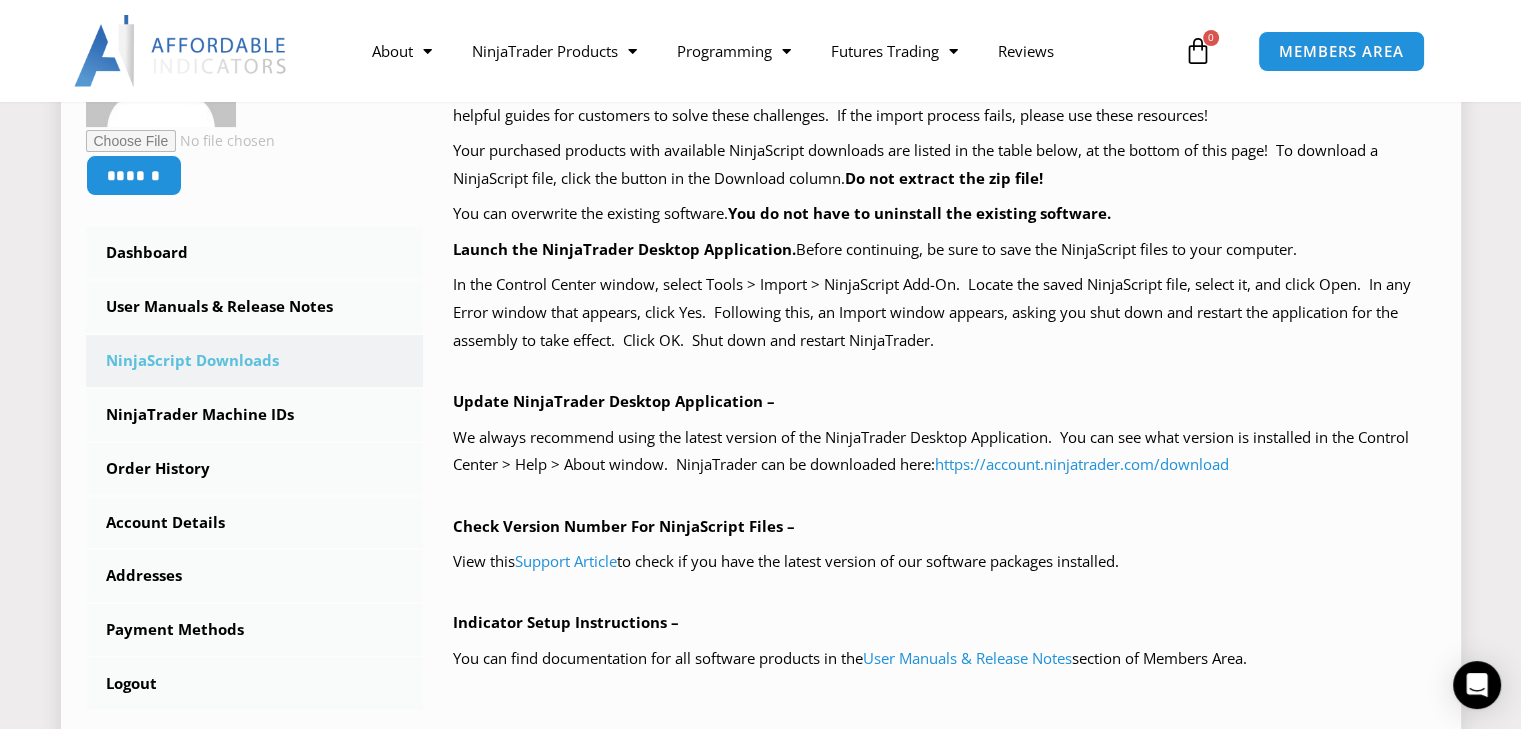 scroll, scrollTop: 500, scrollLeft: 0, axis: vertical 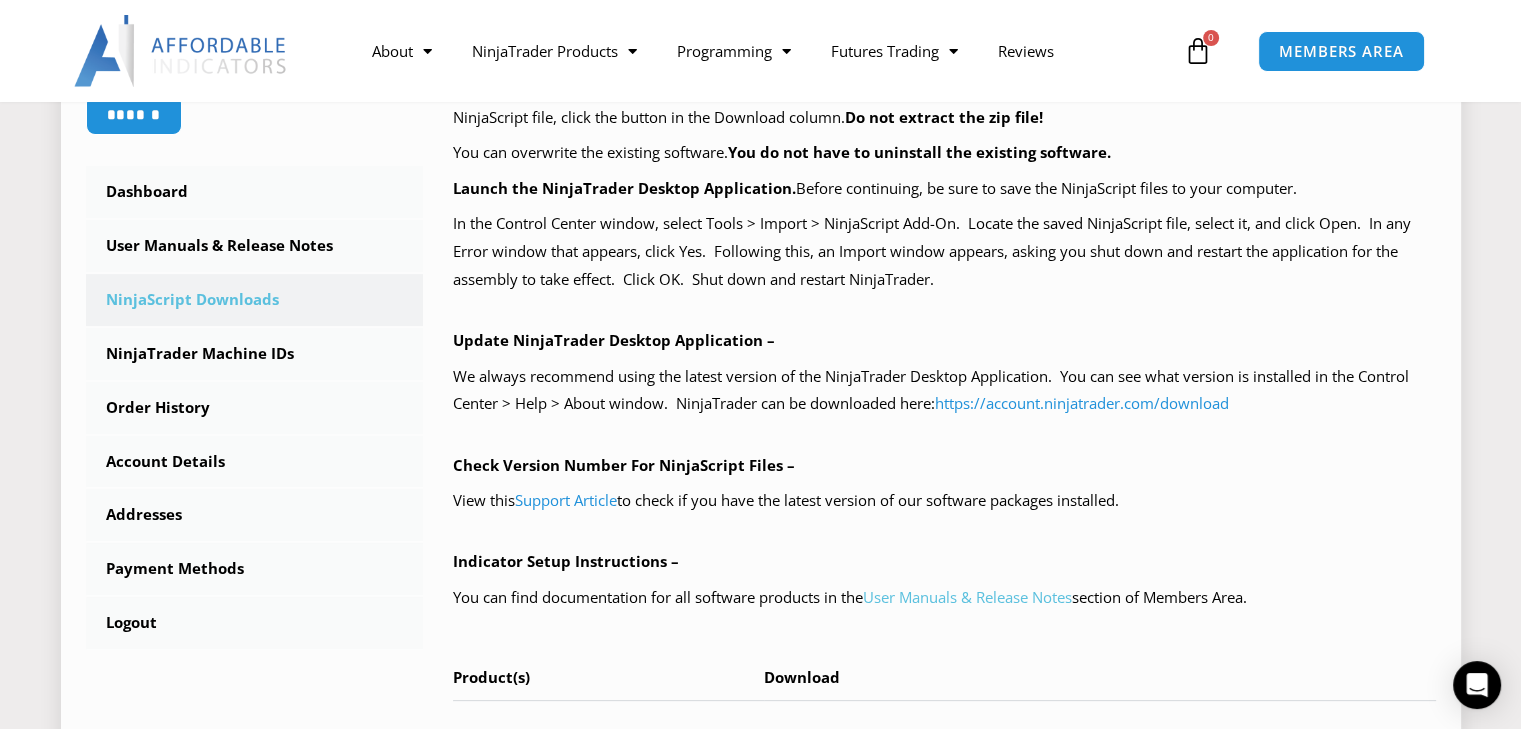 click on "User Manuals & Release Notes" at bounding box center (967, 597) 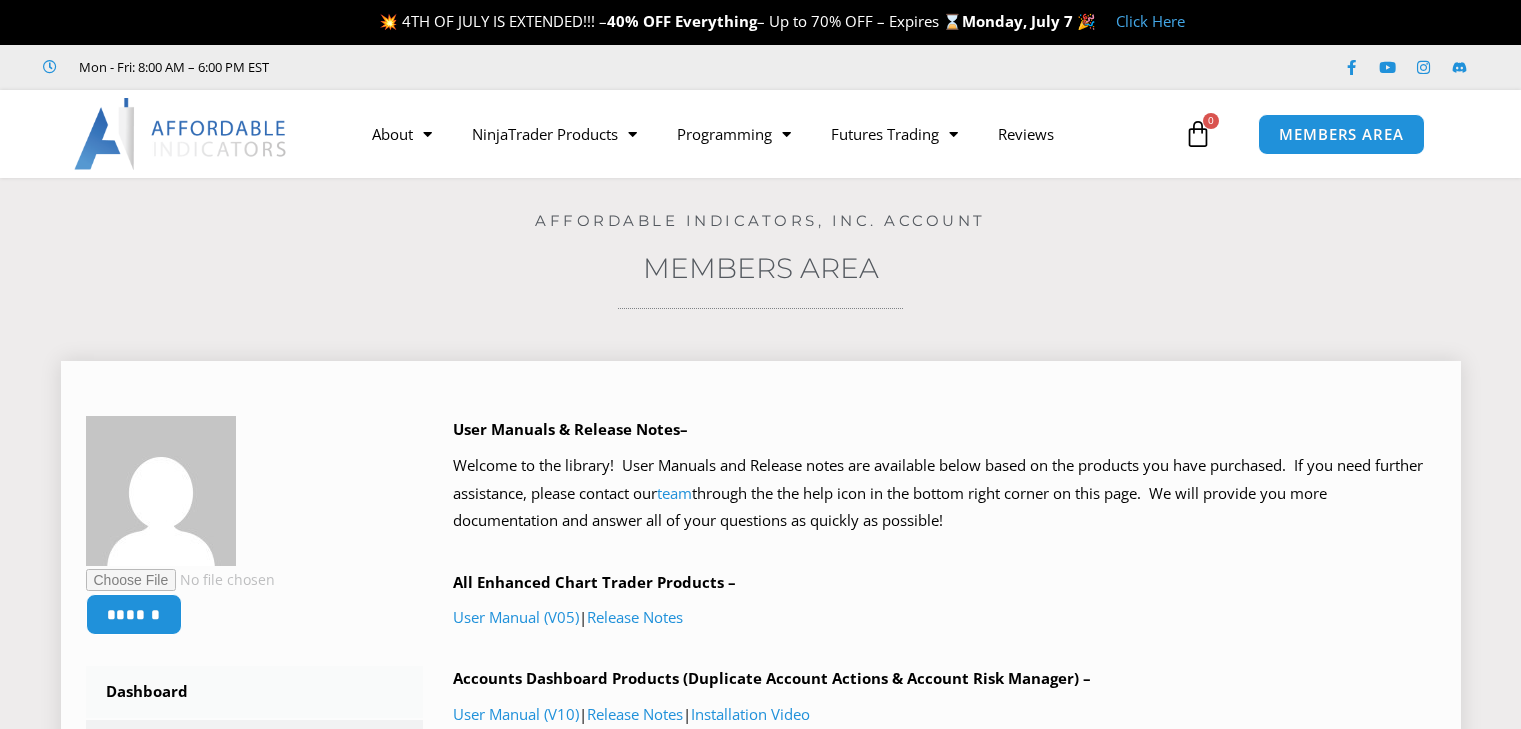 scroll, scrollTop: 0, scrollLeft: 0, axis: both 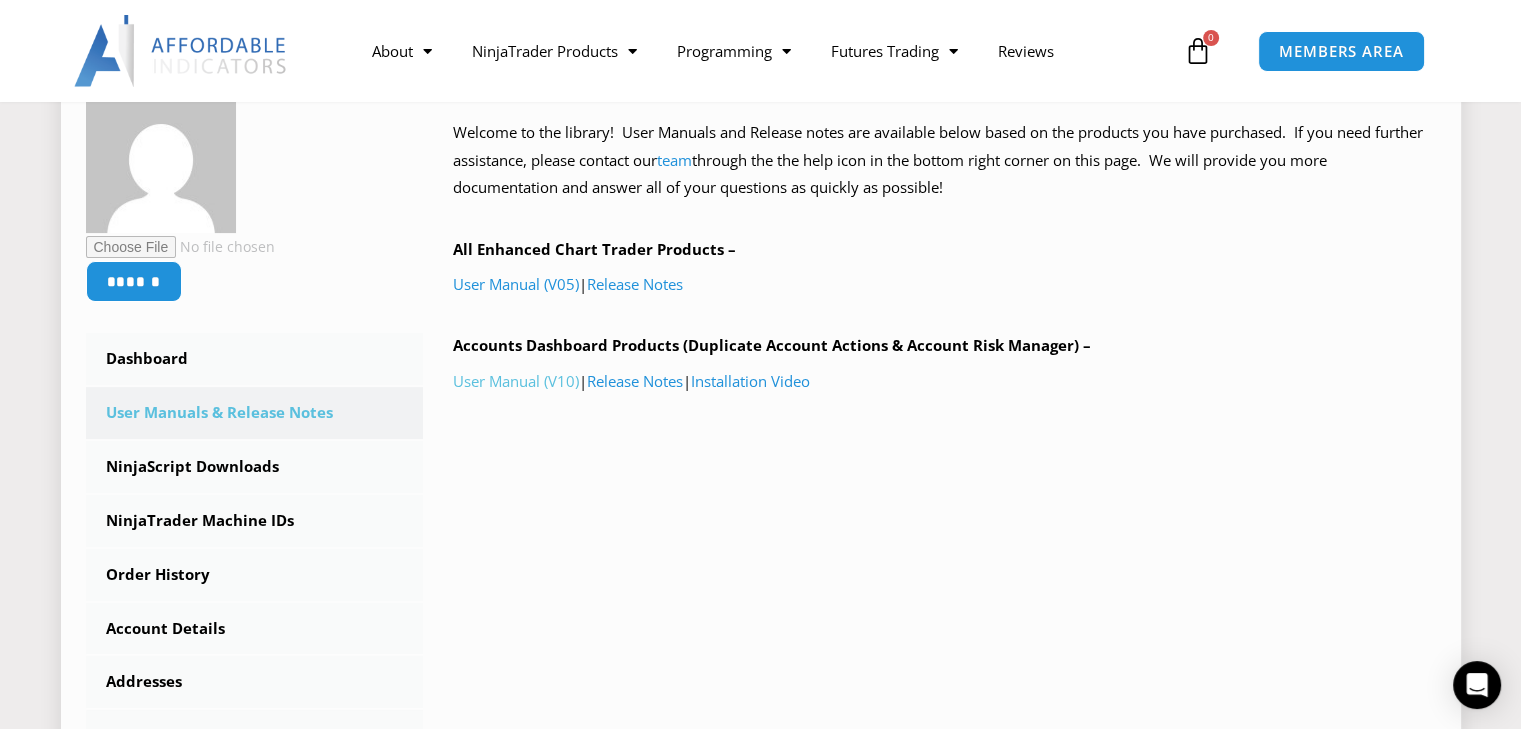 click on "User Manual (V10)" at bounding box center [516, 381] 